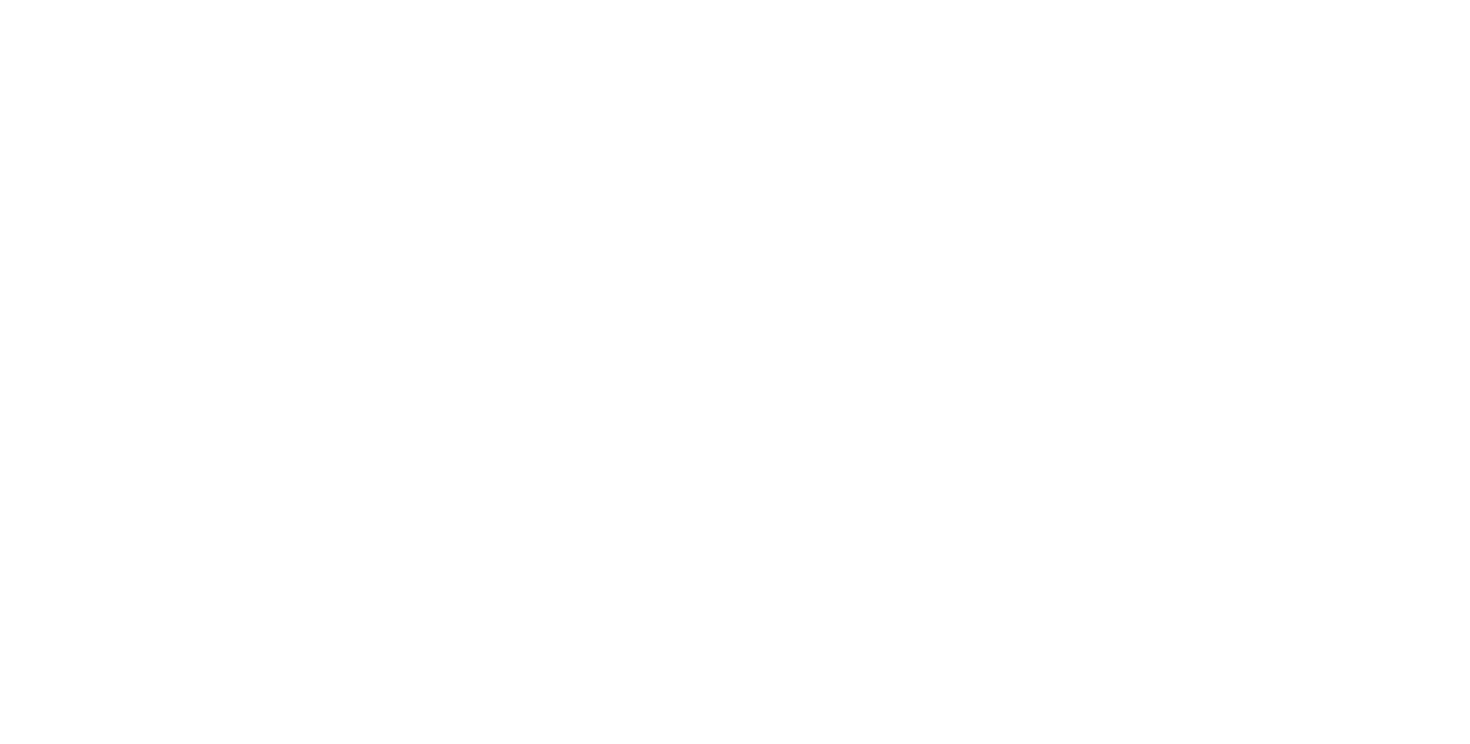 scroll, scrollTop: 0, scrollLeft: 0, axis: both 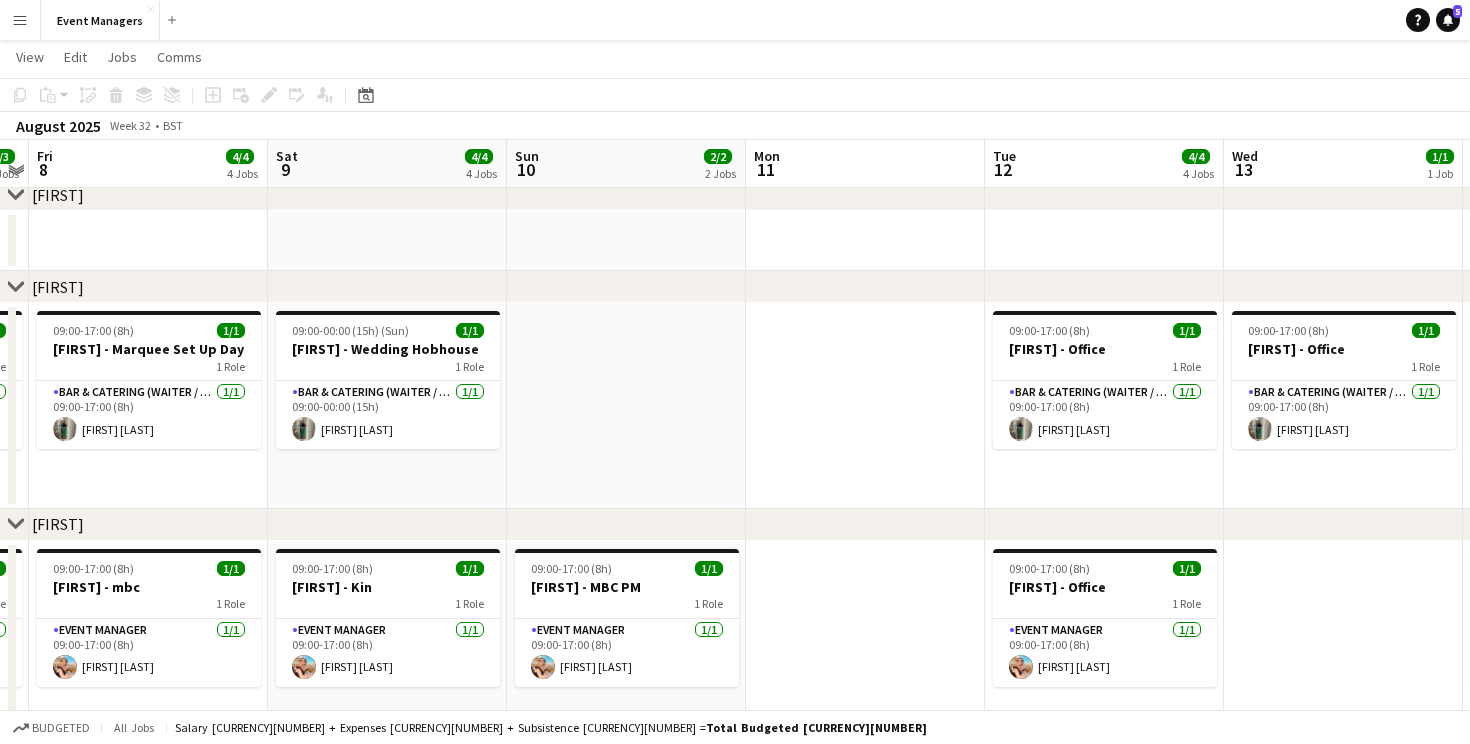 drag, startPoint x: 934, startPoint y: 630, endPoint x: 915, endPoint y: 532, distance: 99.824844 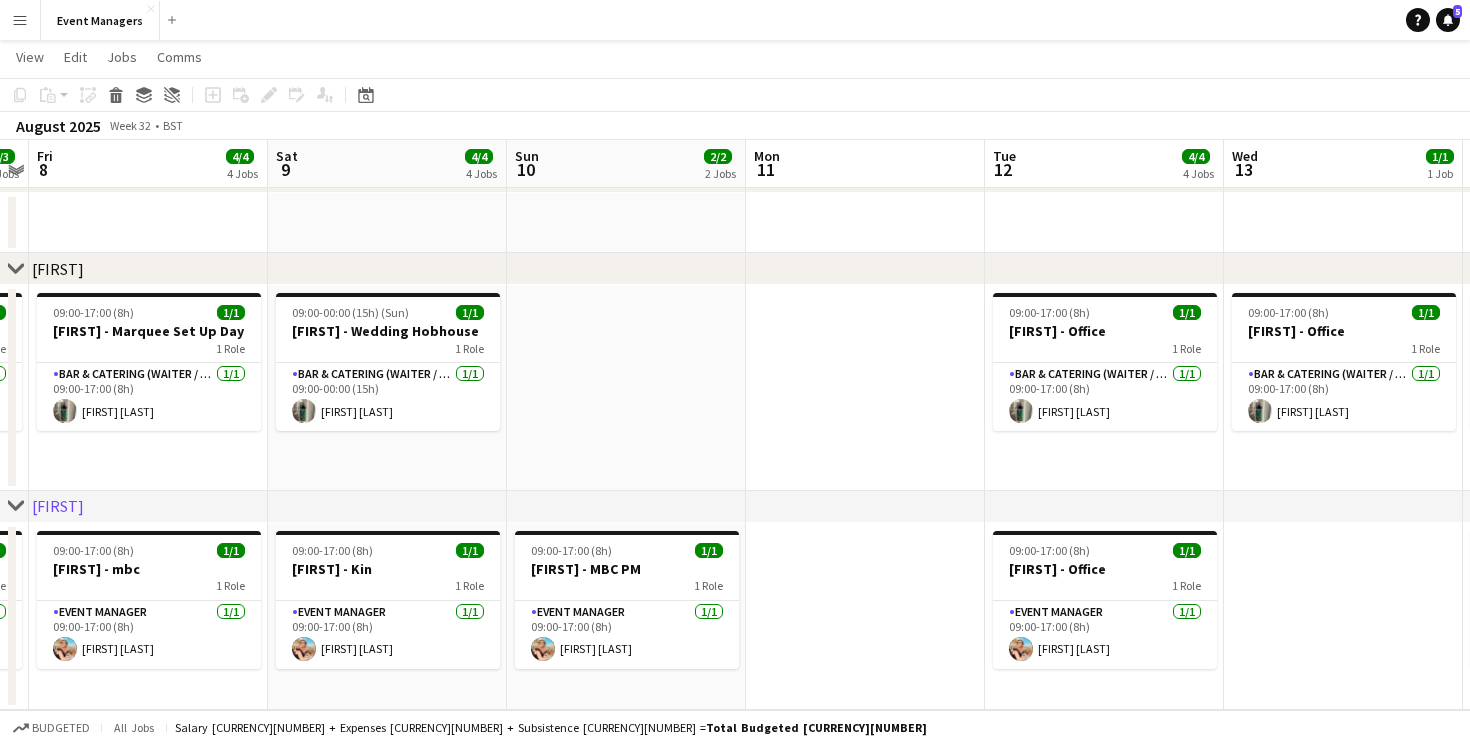 scroll, scrollTop: 488, scrollLeft: 0, axis: vertical 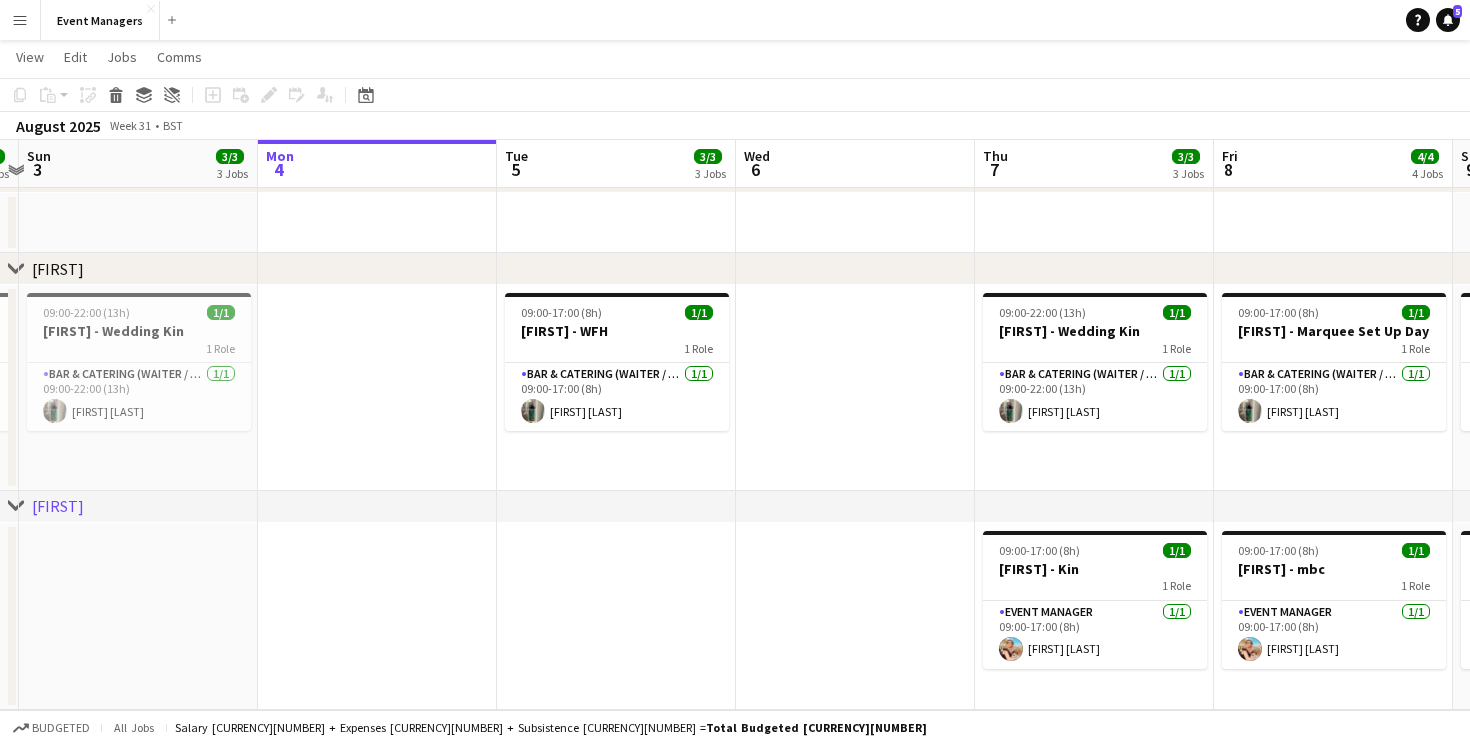 click at bounding box center [855, 388] 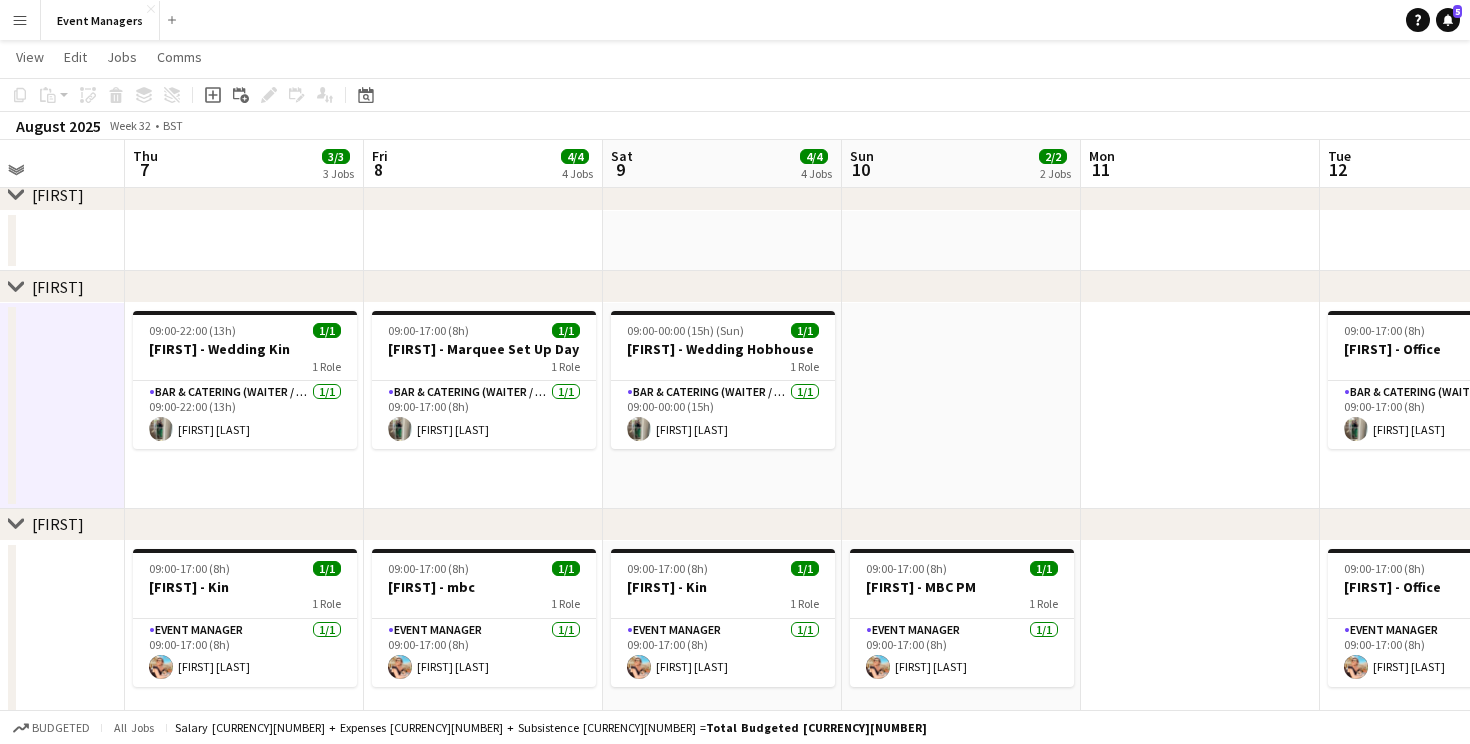 scroll, scrollTop: 0, scrollLeft: 572, axis: horizontal 